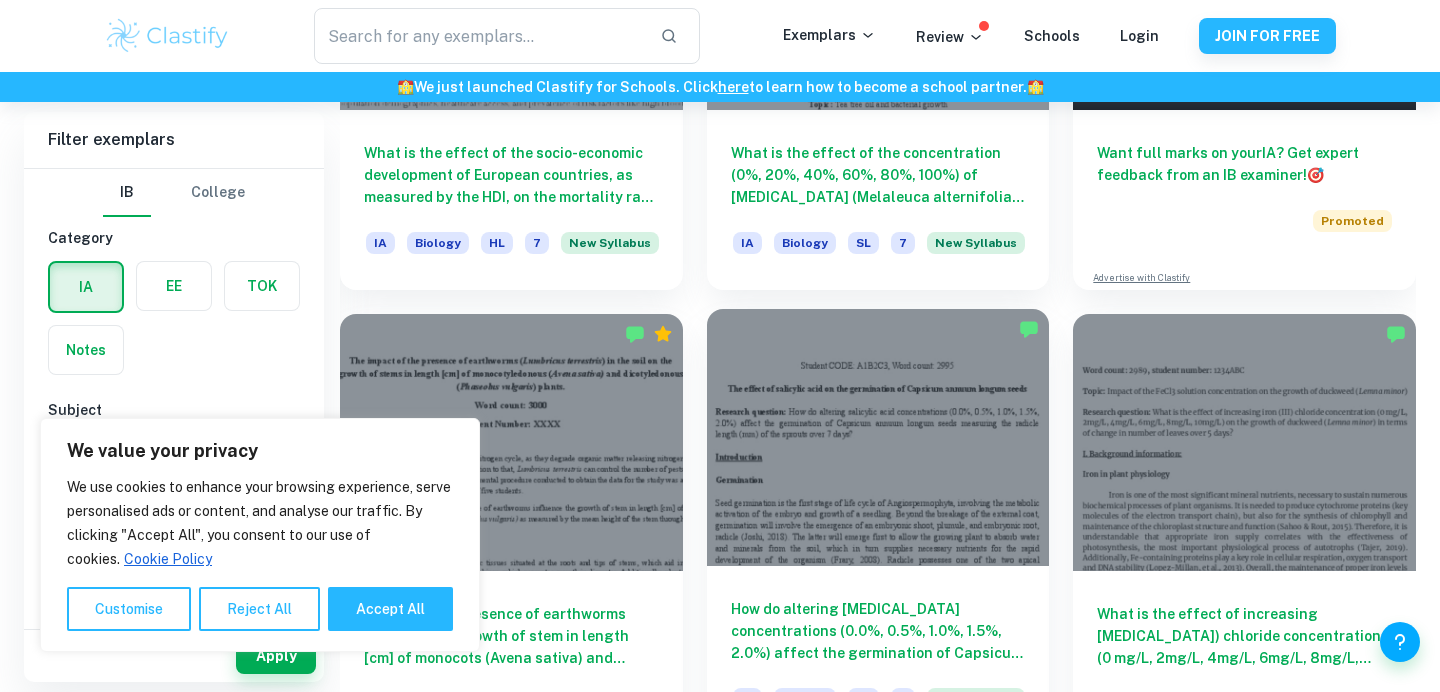 scroll, scrollTop: 786, scrollLeft: 0, axis: vertical 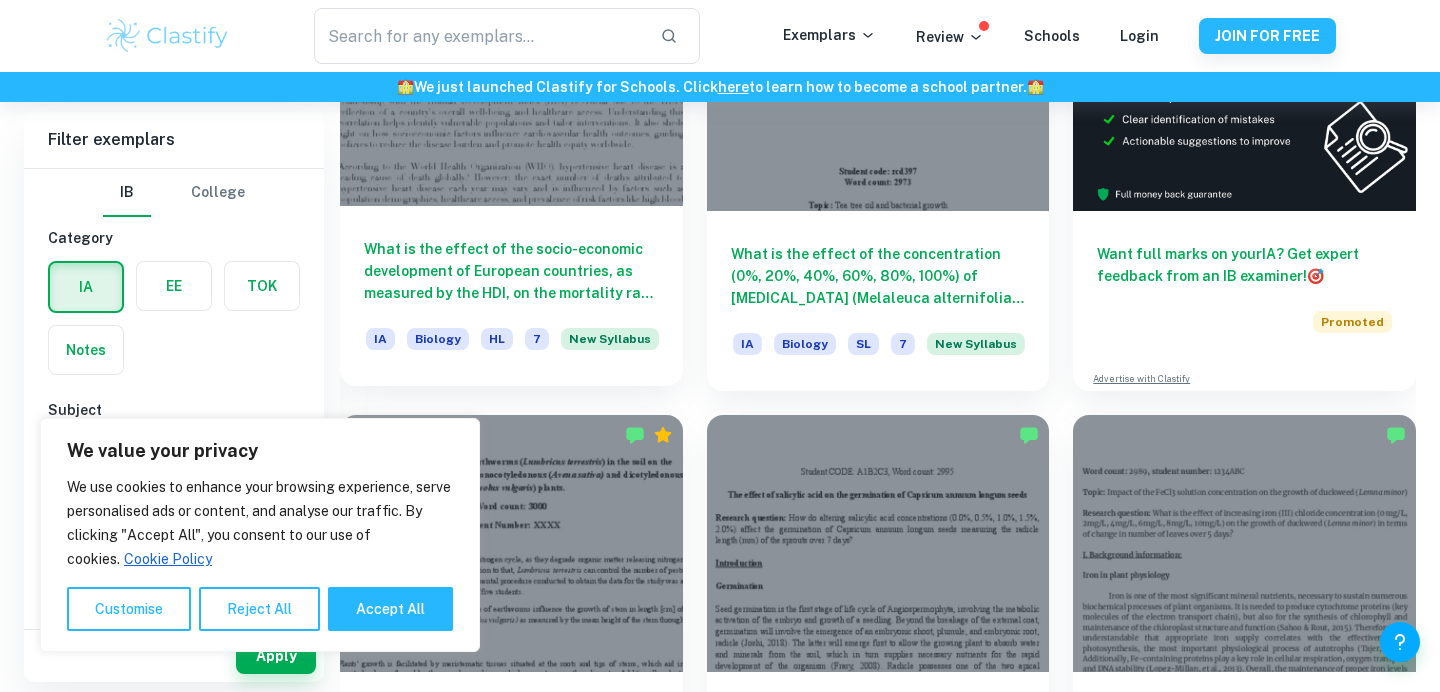 click on "What is the effect of the socio-economic development of European countries, as measured by the HDI, on the mortality rate from [MEDICAL_DATA] within the older population (50+)?" at bounding box center (511, 271) 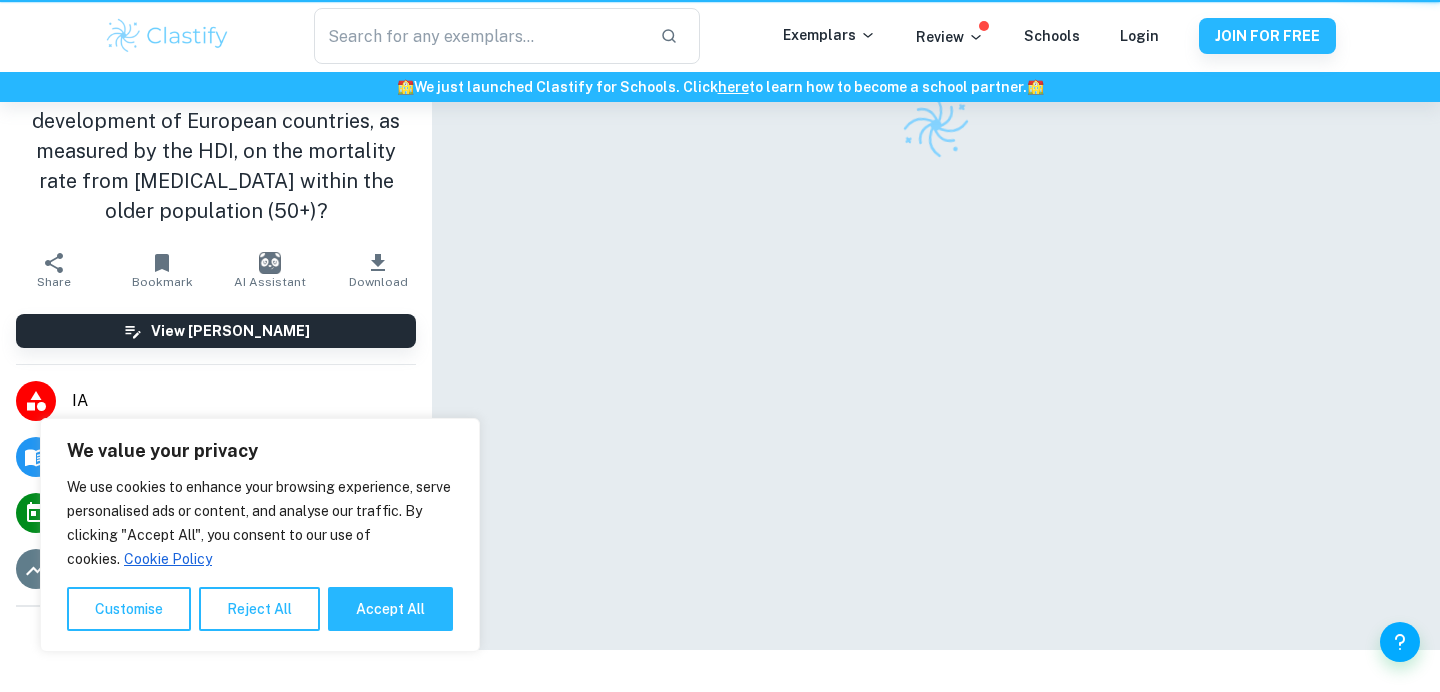 scroll, scrollTop: 0, scrollLeft: 0, axis: both 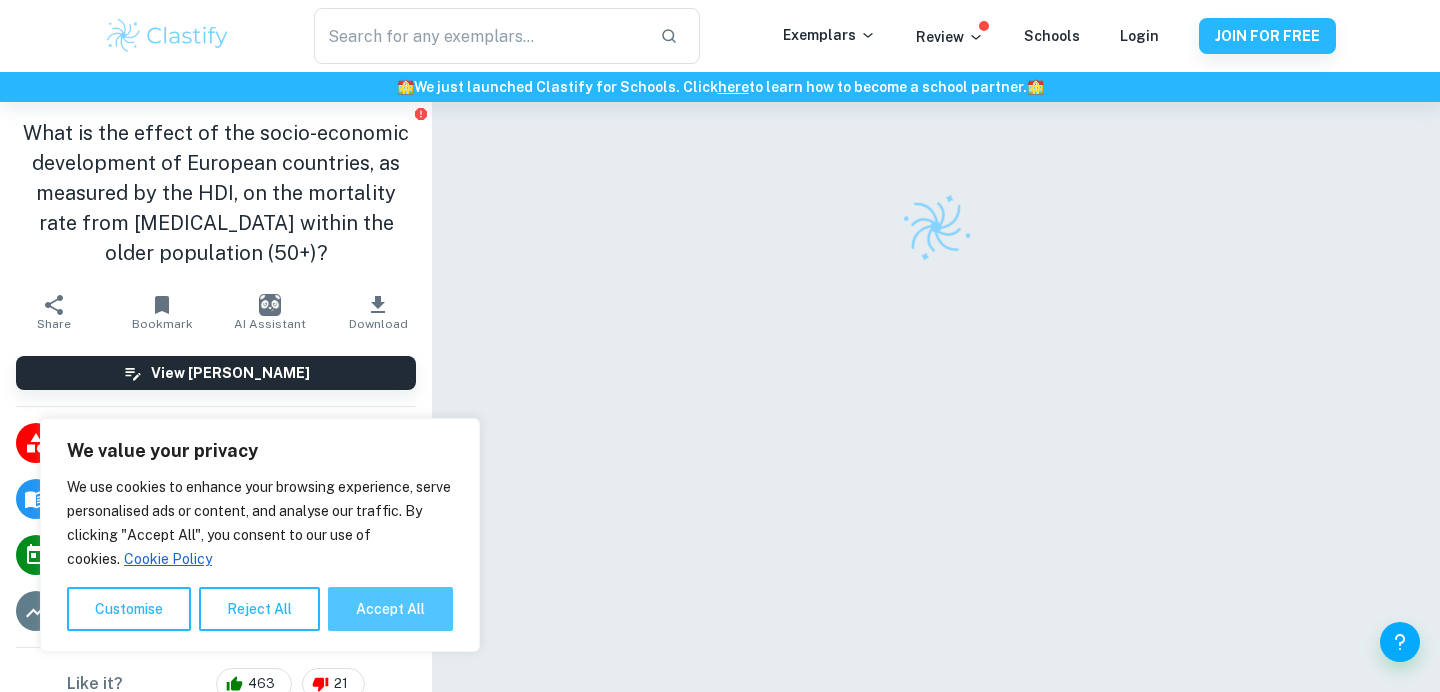 click on "Accept All" at bounding box center (390, 609) 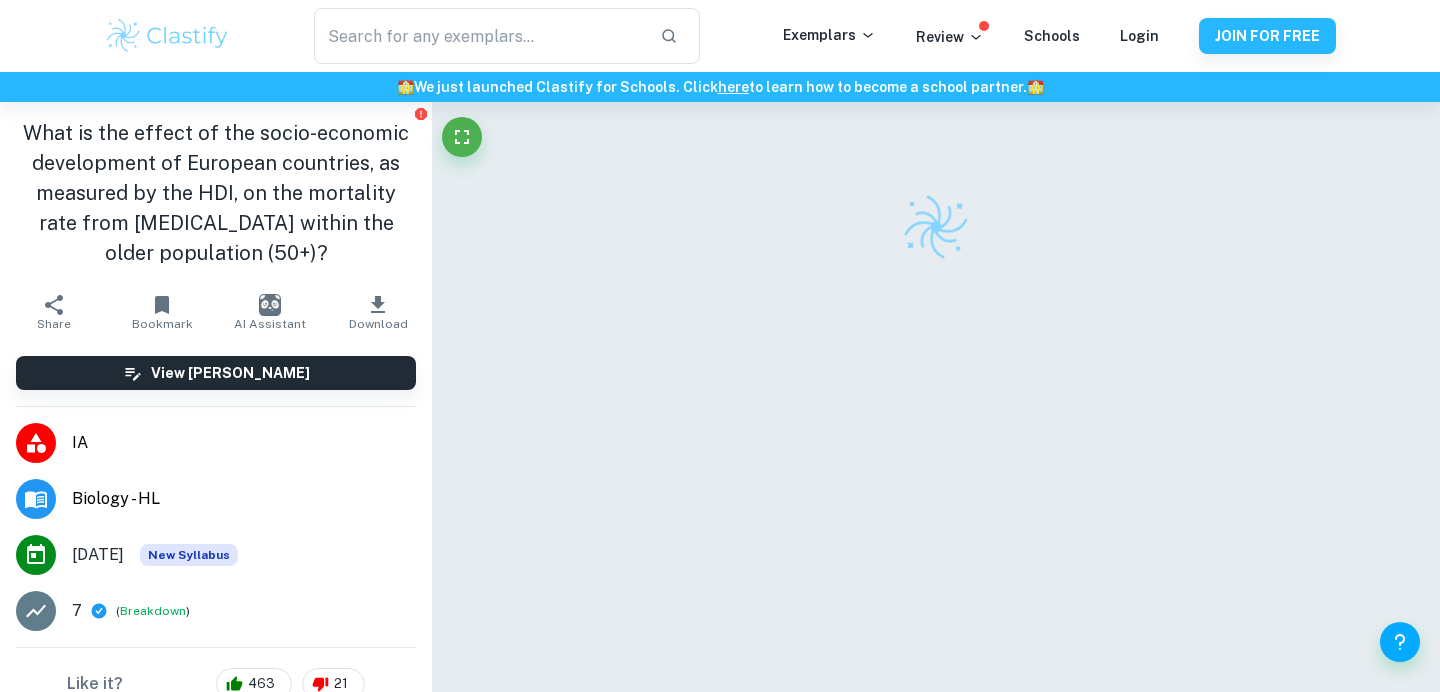 checkbox on "true" 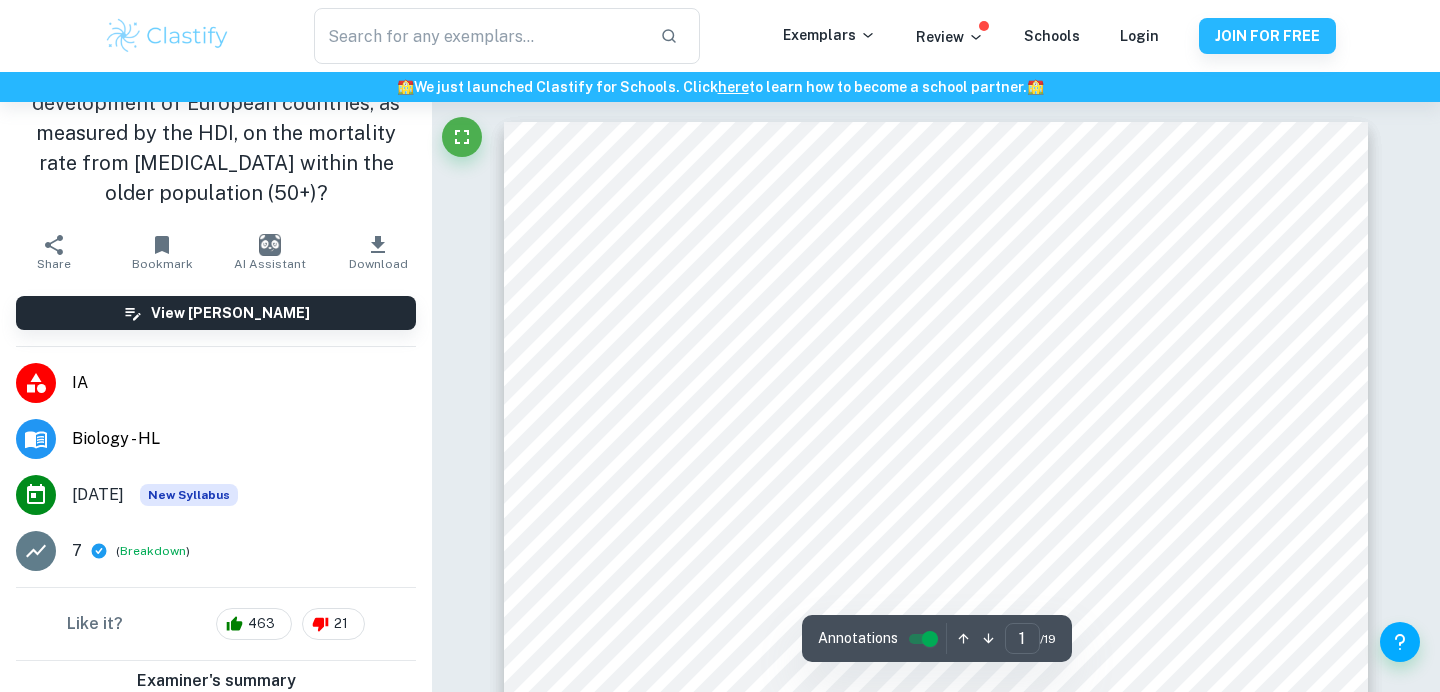 scroll, scrollTop: 80, scrollLeft: 0, axis: vertical 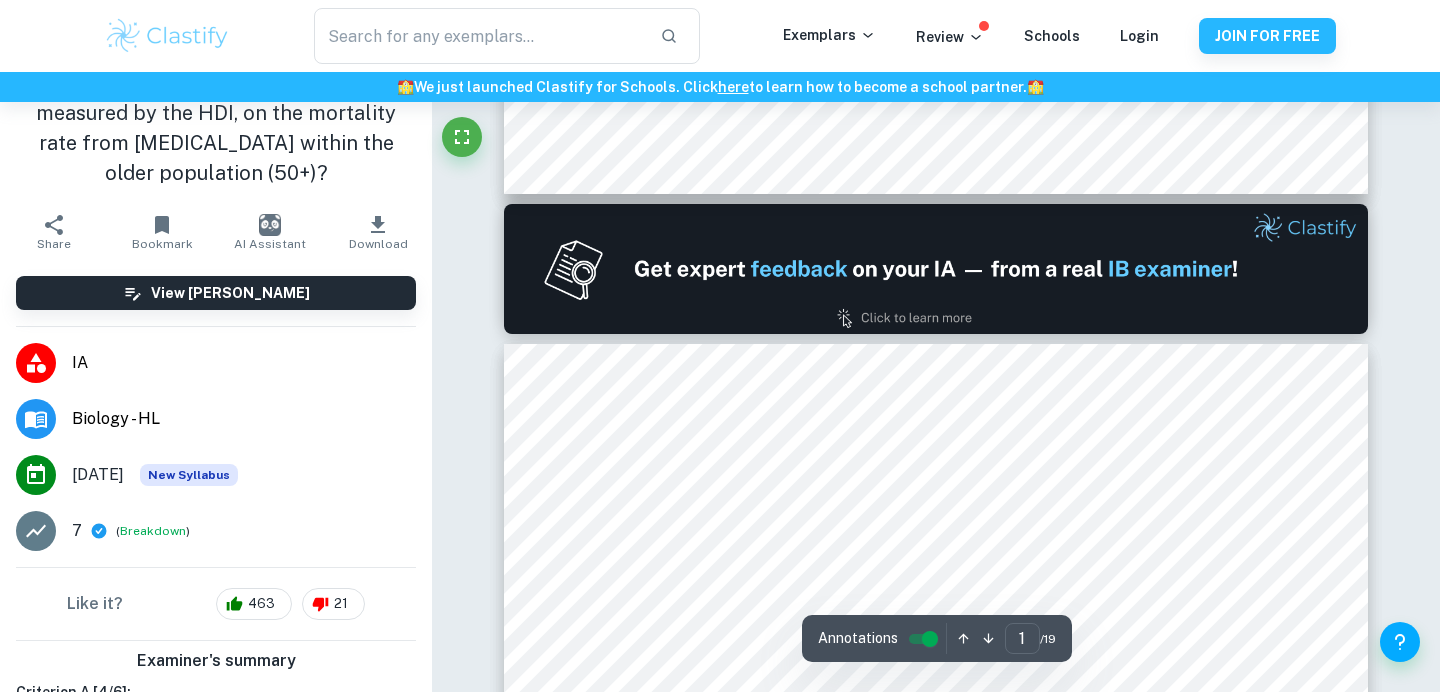 type on "2" 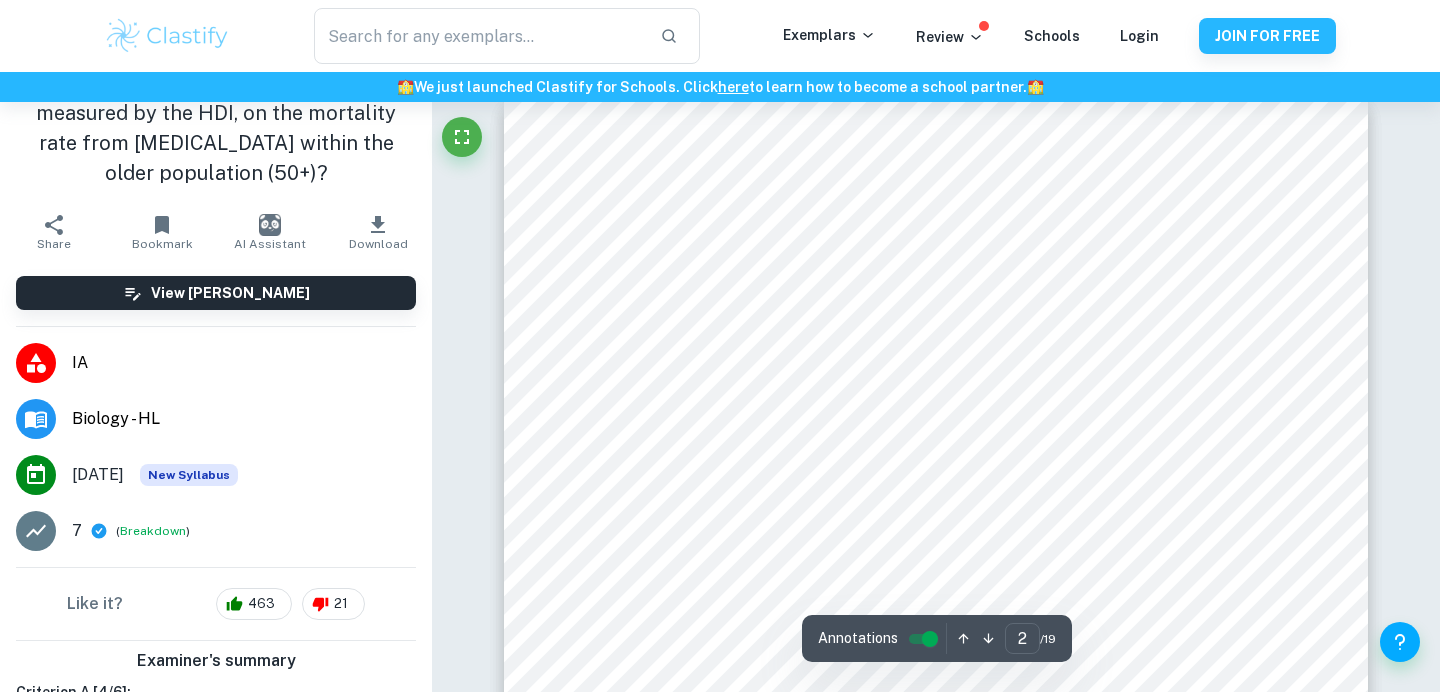 scroll, scrollTop: 1396, scrollLeft: 0, axis: vertical 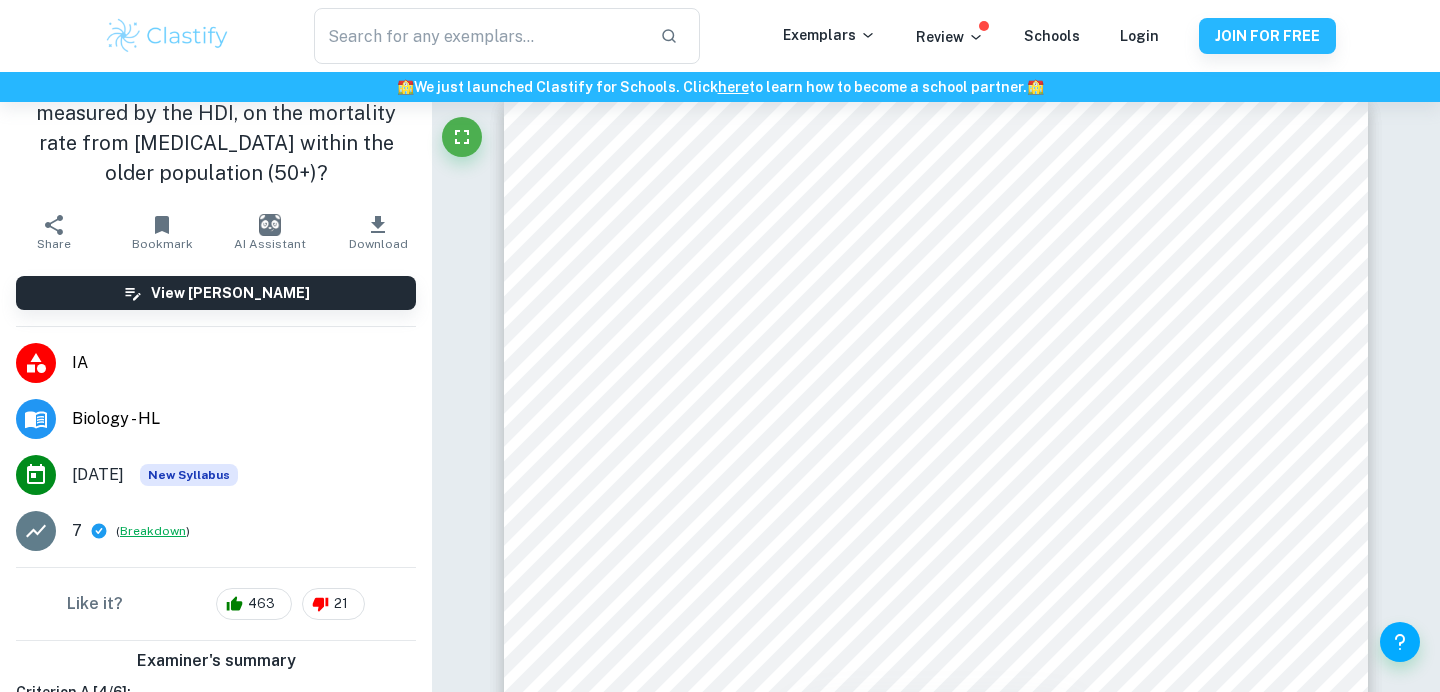 click on "Breakdown" at bounding box center (153, 531) 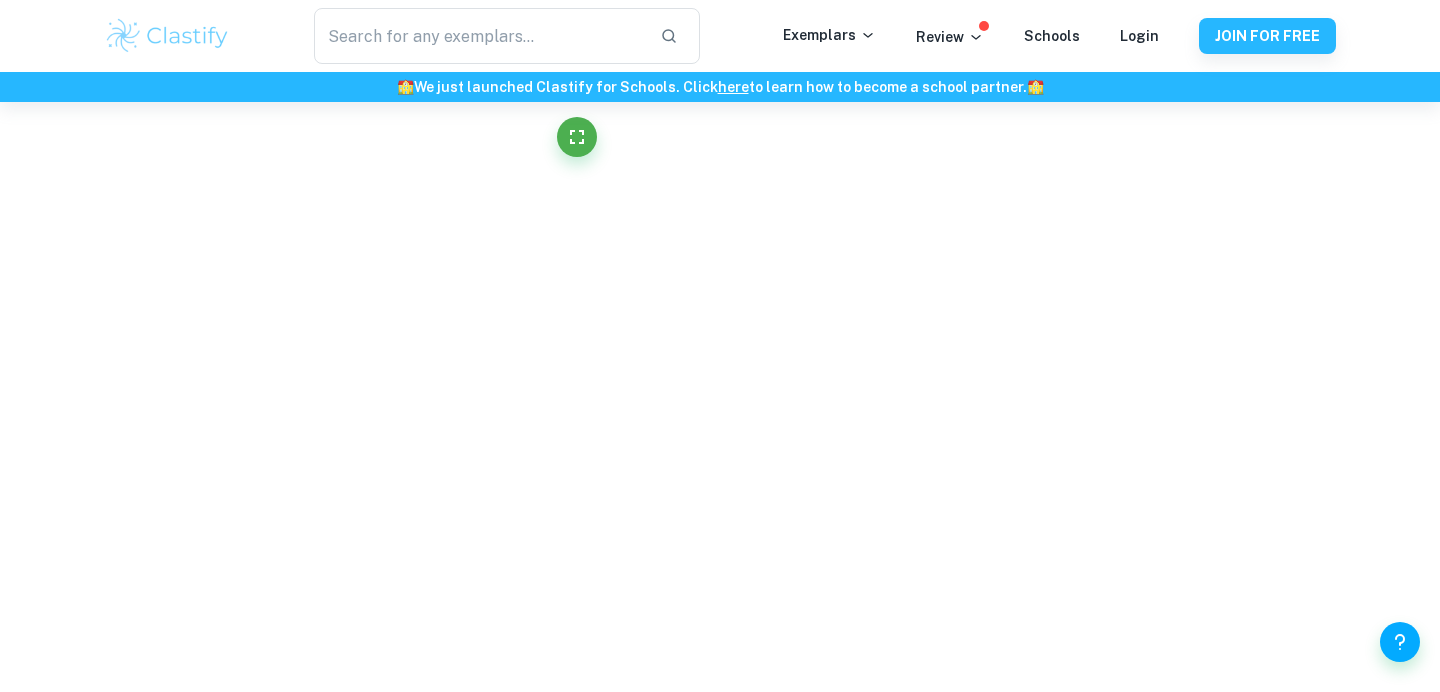 scroll, scrollTop: 0, scrollLeft: 0, axis: both 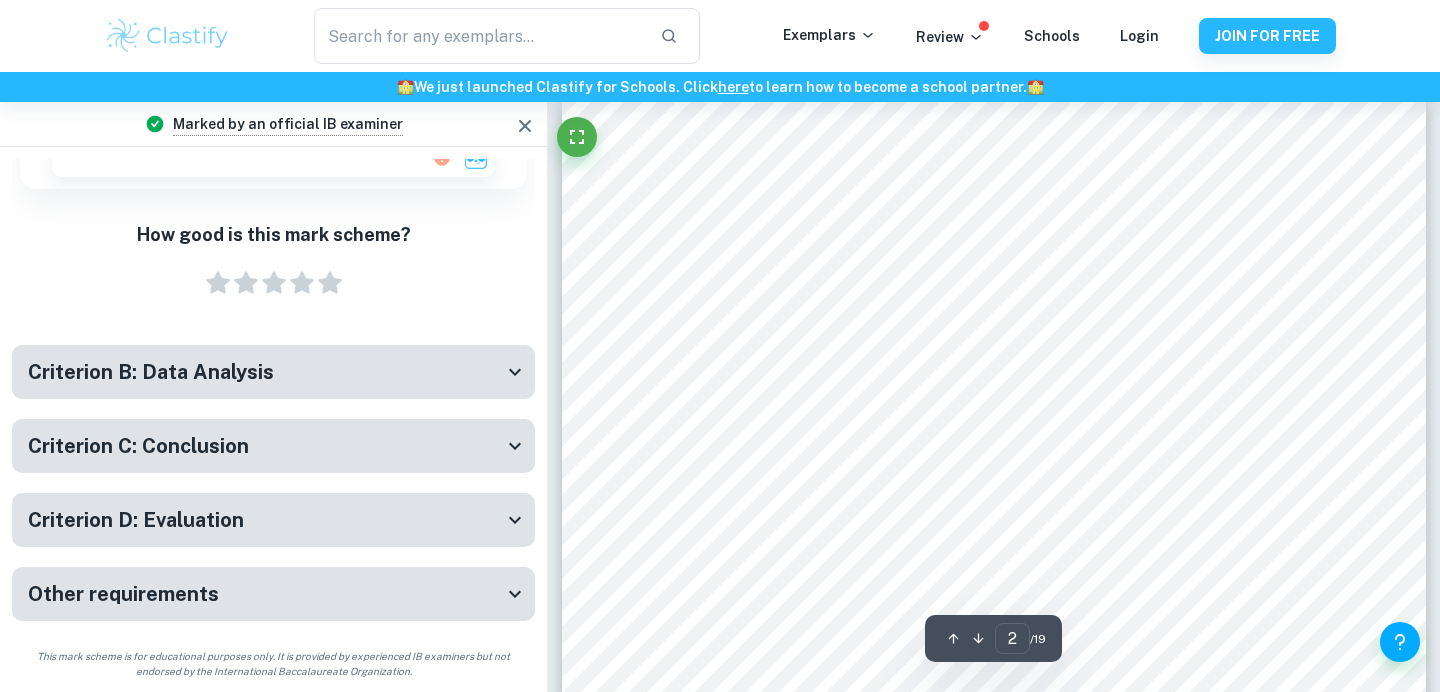 click on "Criterion B: Data Analysis" at bounding box center (151, 372) 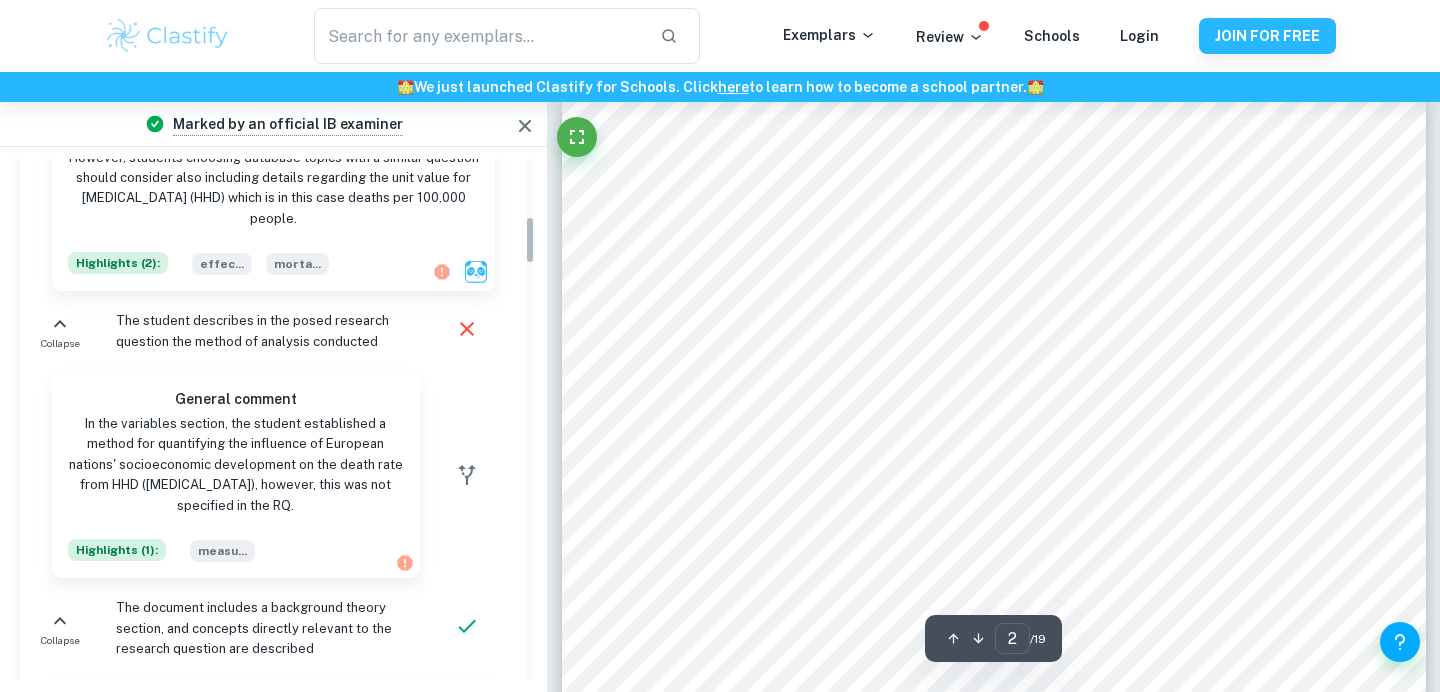 scroll, scrollTop: 0, scrollLeft: 0, axis: both 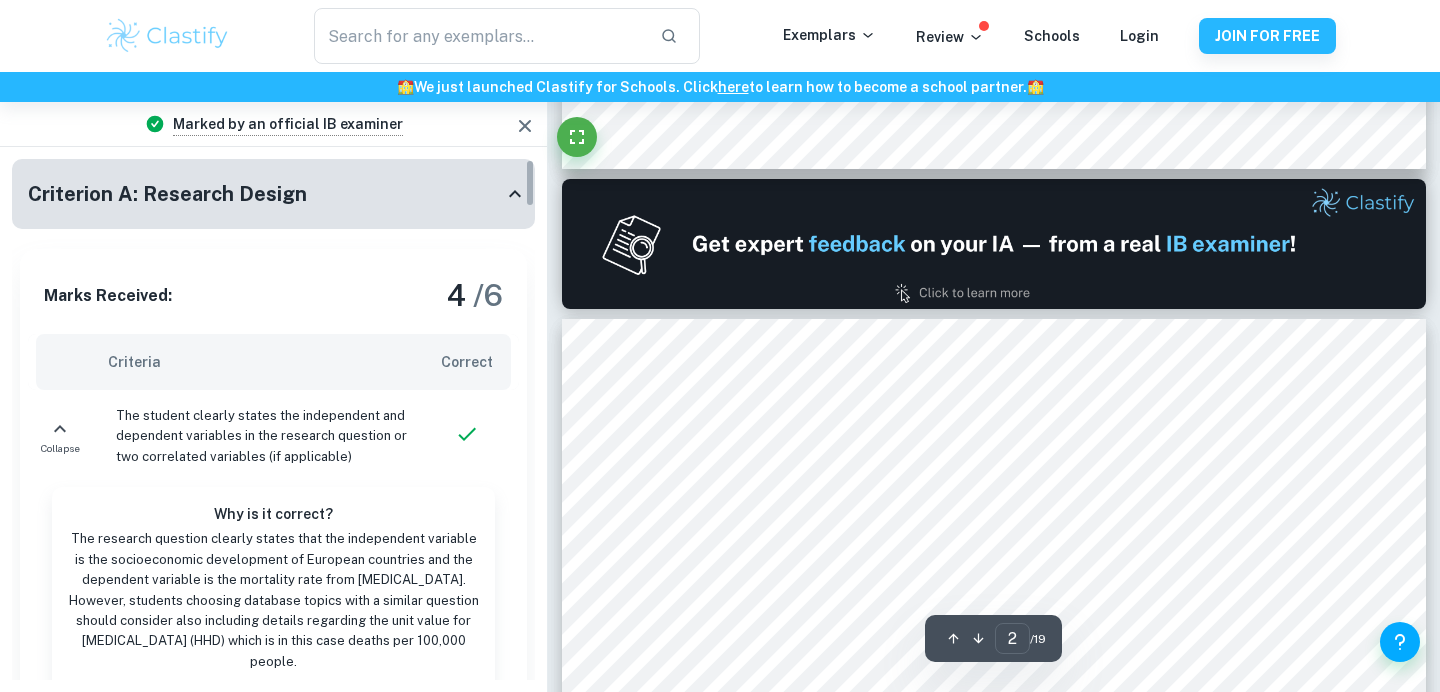 click on "Criterion A: Research Design" at bounding box center [273, 194] 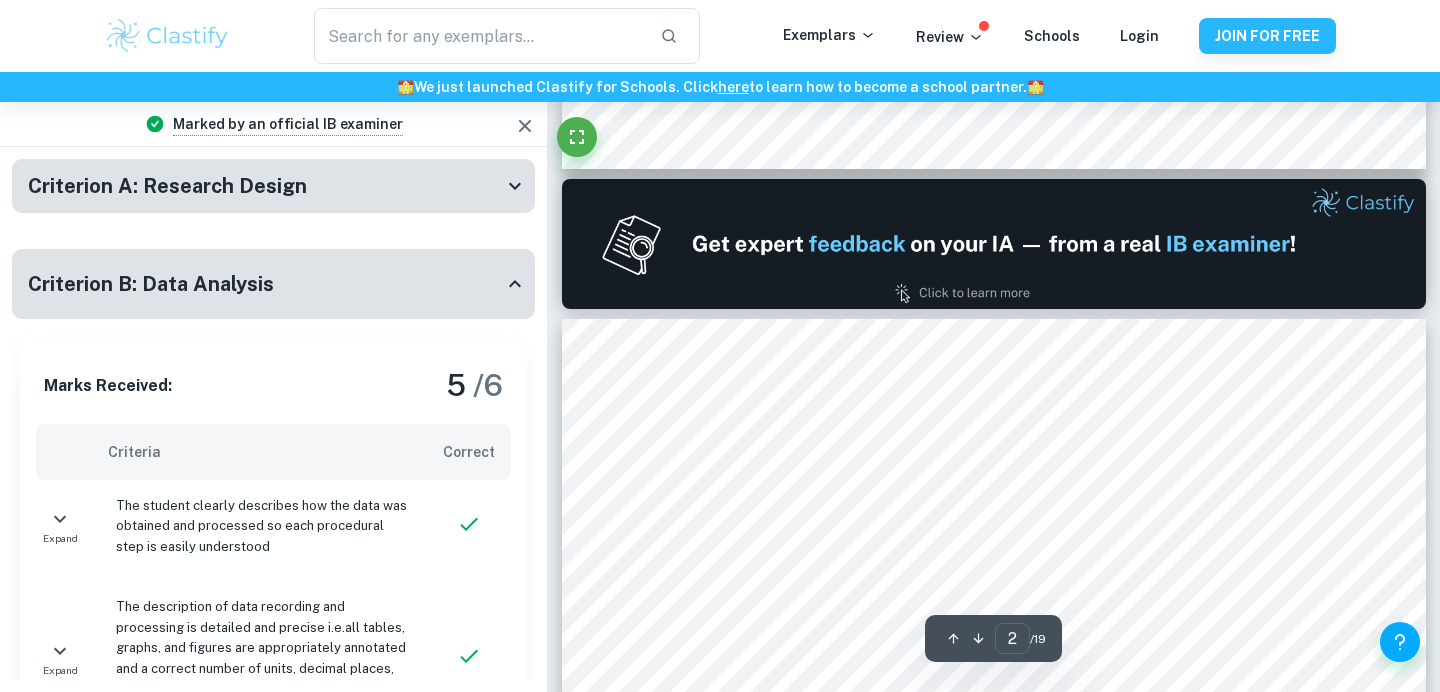 type on "1" 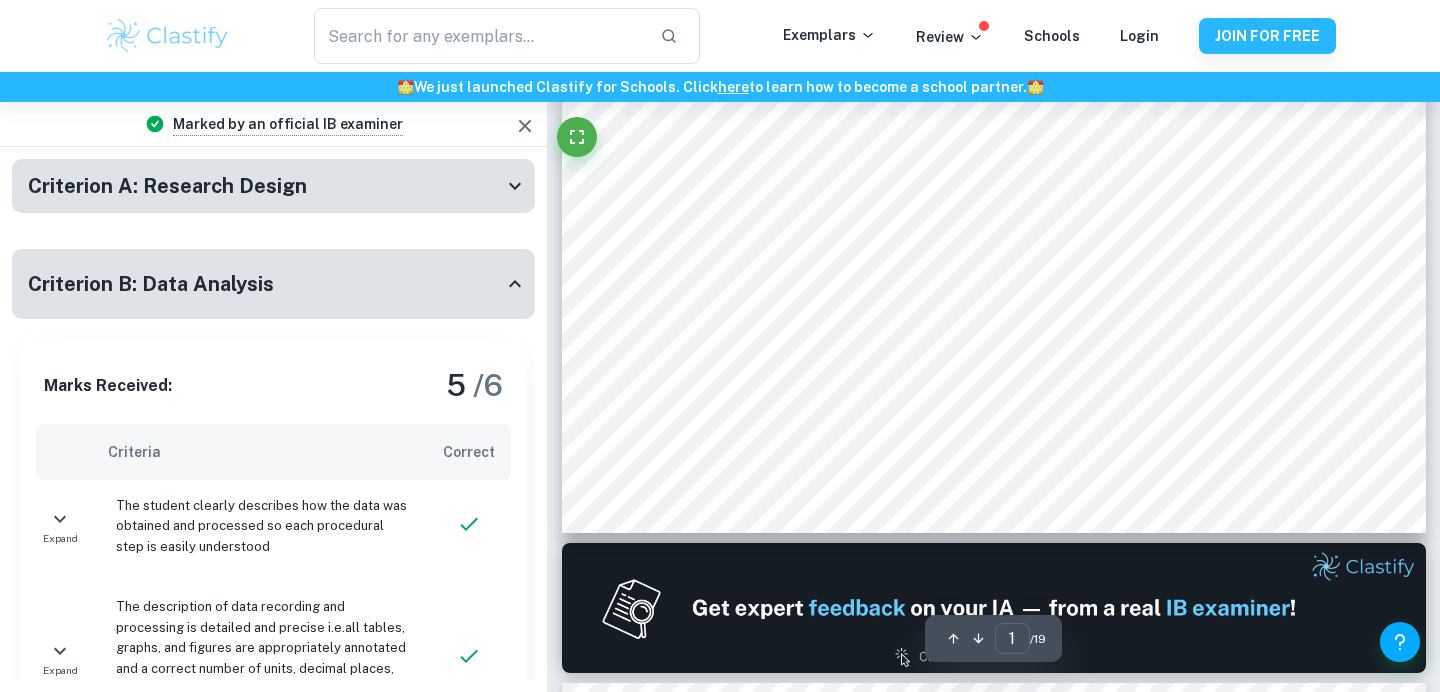 scroll, scrollTop: 664, scrollLeft: 0, axis: vertical 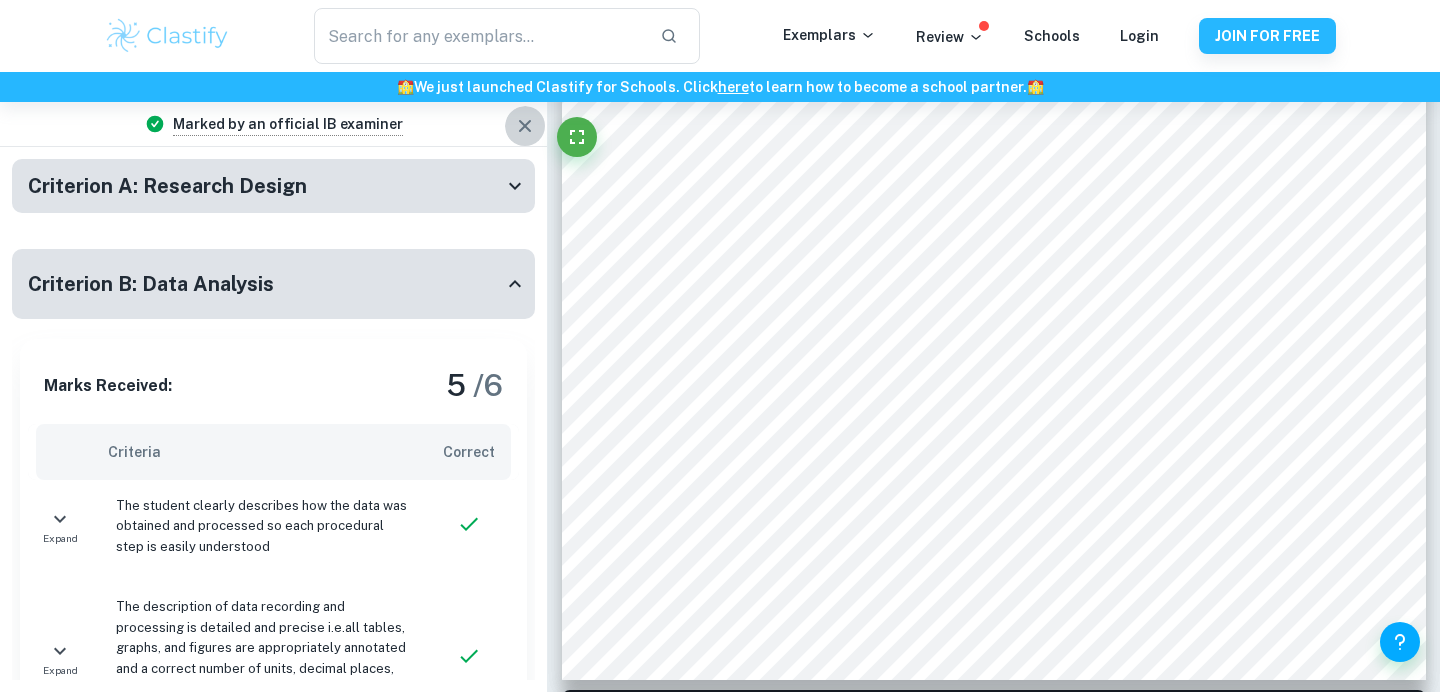 click 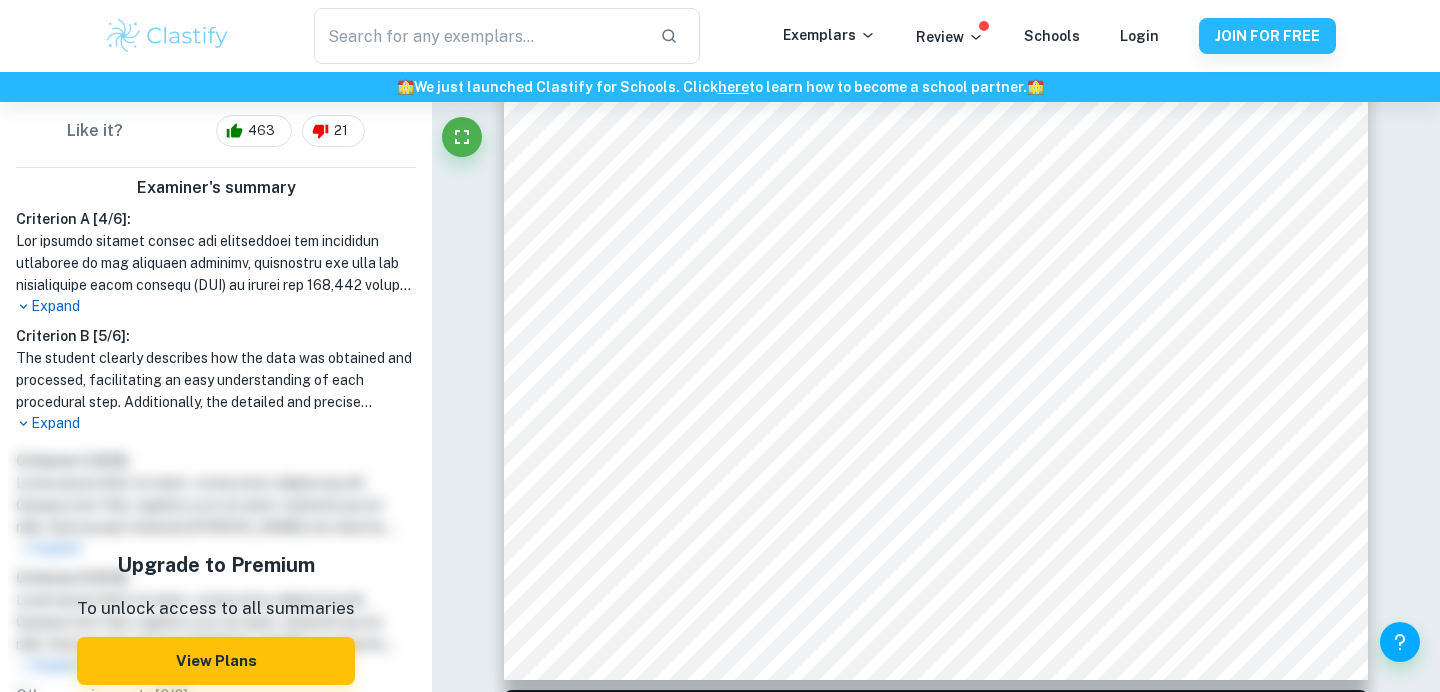 scroll, scrollTop: 708, scrollLeft: 0, axis: vertical 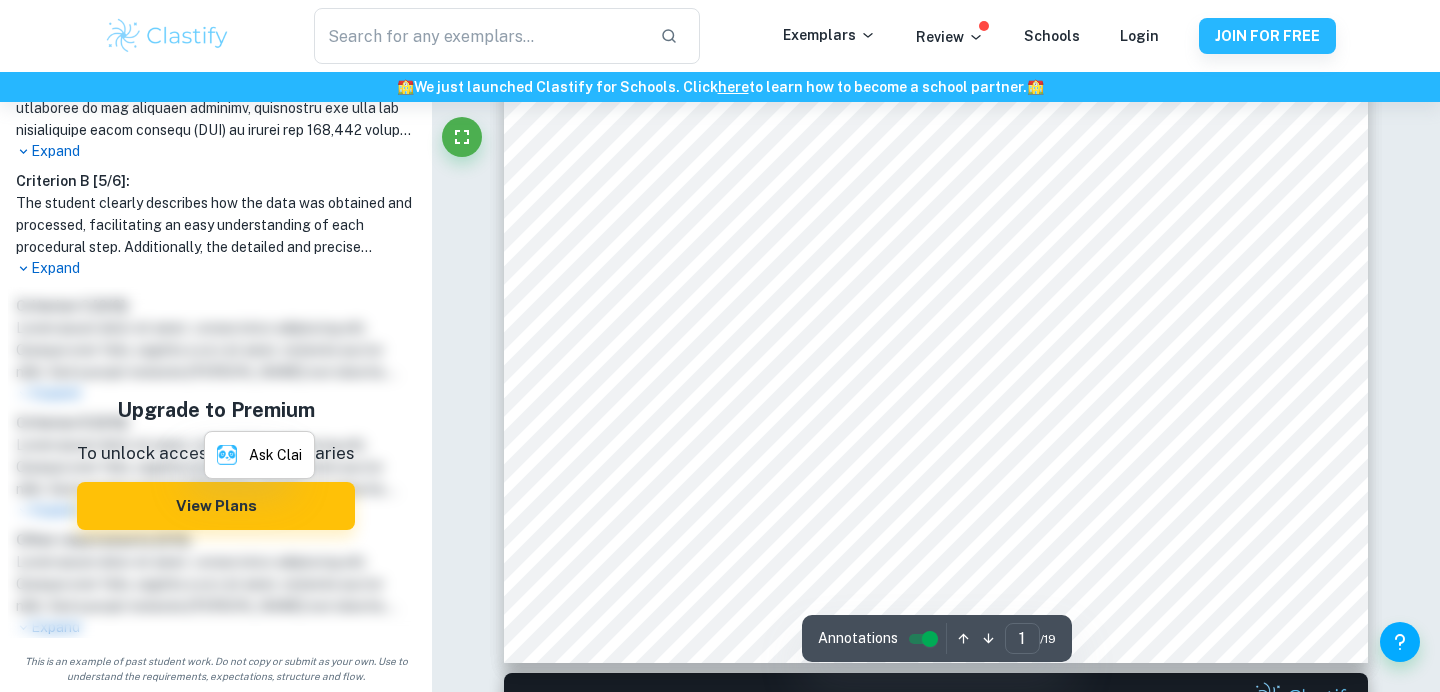 click on "Correct Other :   Comment: Unlock access to all  examiner  comments with Clastify Premium Upgrade Now   Correct Other :   Comment: Unlock access to all  examiner  comments with Clastify Premium Upgrade Now   Correct Other :   Comment: Unlock access to all  examiner  comments with Clastify Premium Upgrade Now   Correct Other :   Comment: Unlock access to all  examiner  comments with Clastify Premium Upgrade Now   Correct Criterion A :   The student clearly states the independent and dependent variables in the research question or two correlated variables (if applicable) Comment:  The research question clearly states that the independent variable is the socioeconomic development of European countries and the dependent variable is the mortality rate from [MEDICAL_DATA]. However, students choosing database topics with a similar question should consider also including details regarding the unit value for [MEDICAL_DATA] (HHD) which is in this case deaths per 100,000 people. Correct :   :   :" at bounding box center [936, 11210] 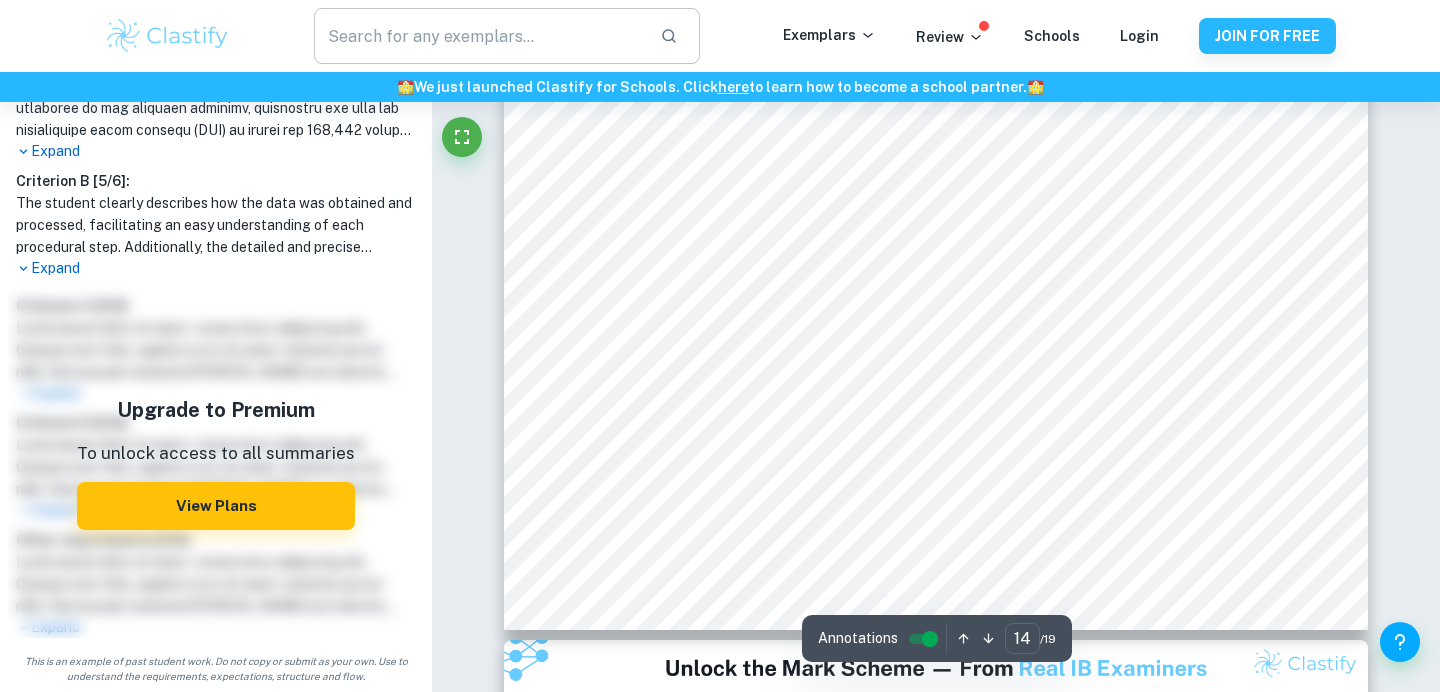 scroll, scrollTop: 17160, scrollLeft: 0, axis: vertical 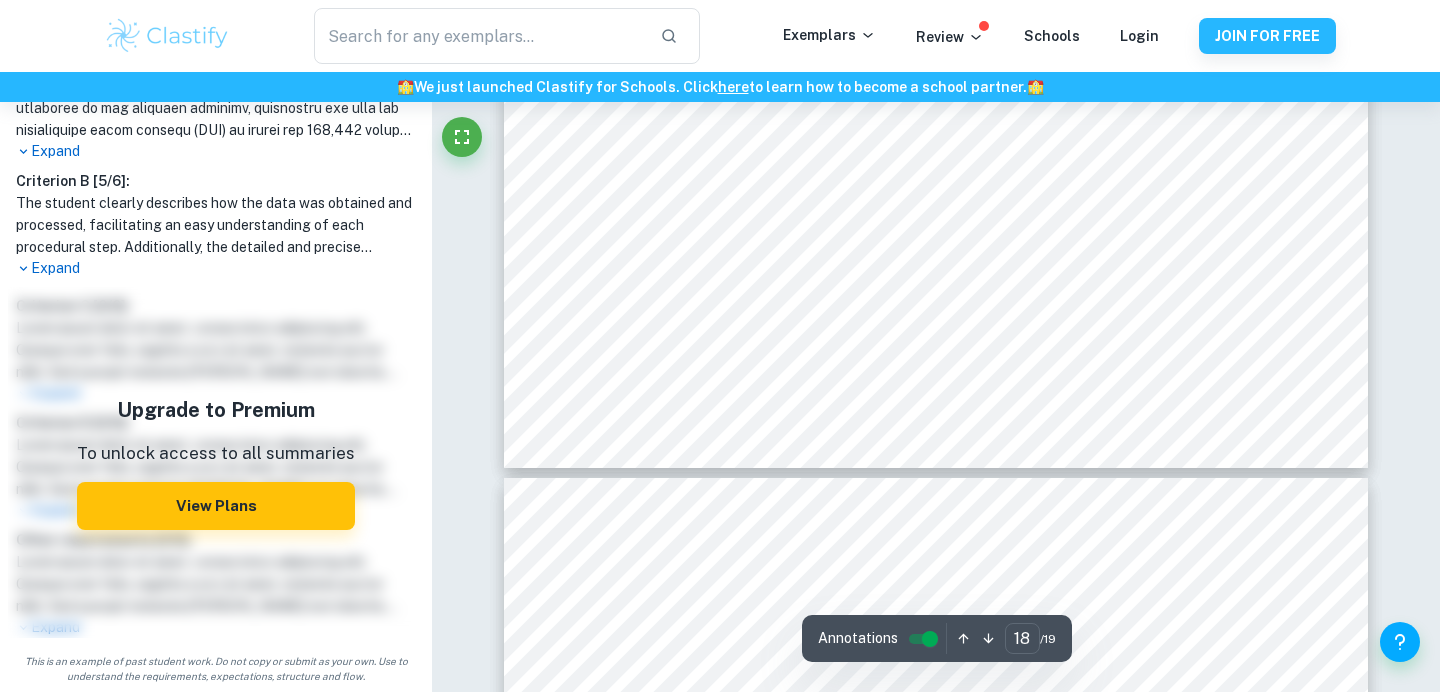 type on "19" 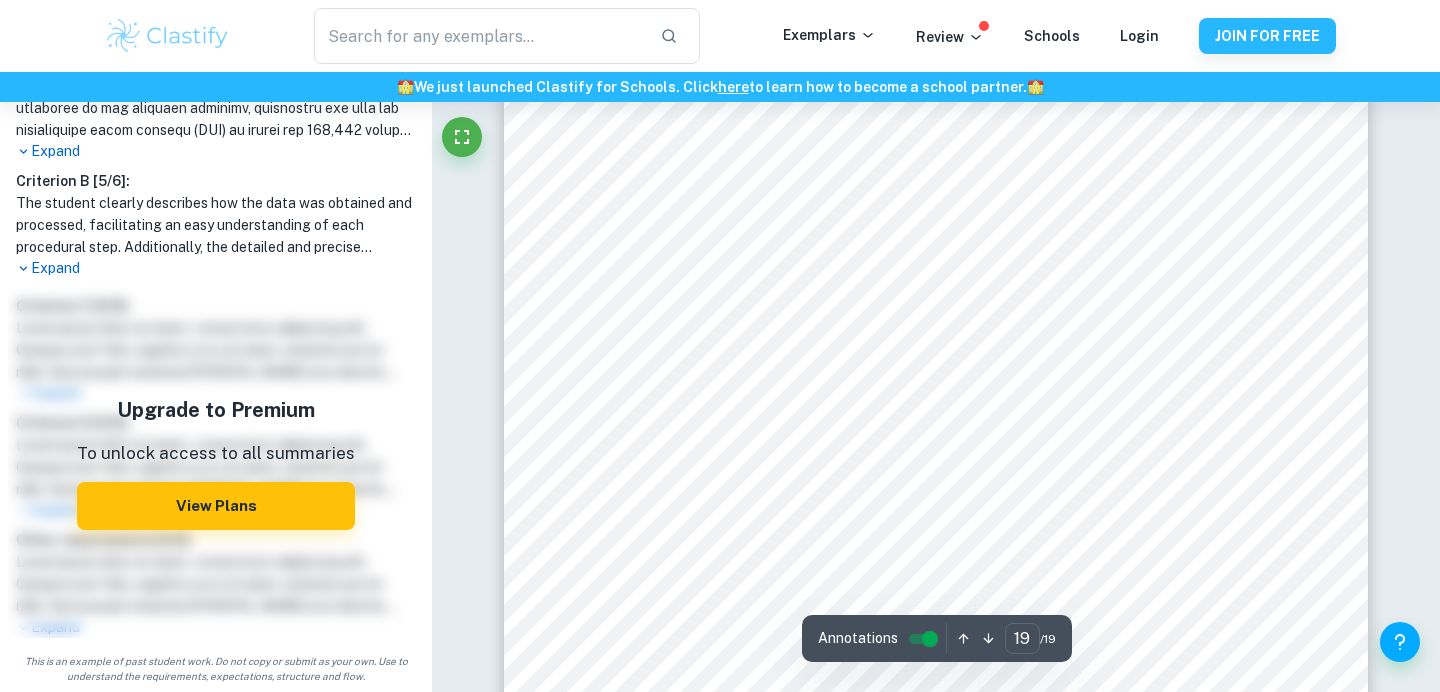 scroll, scrollTop: 22781, scrollLeft: 0, axis: vertical 